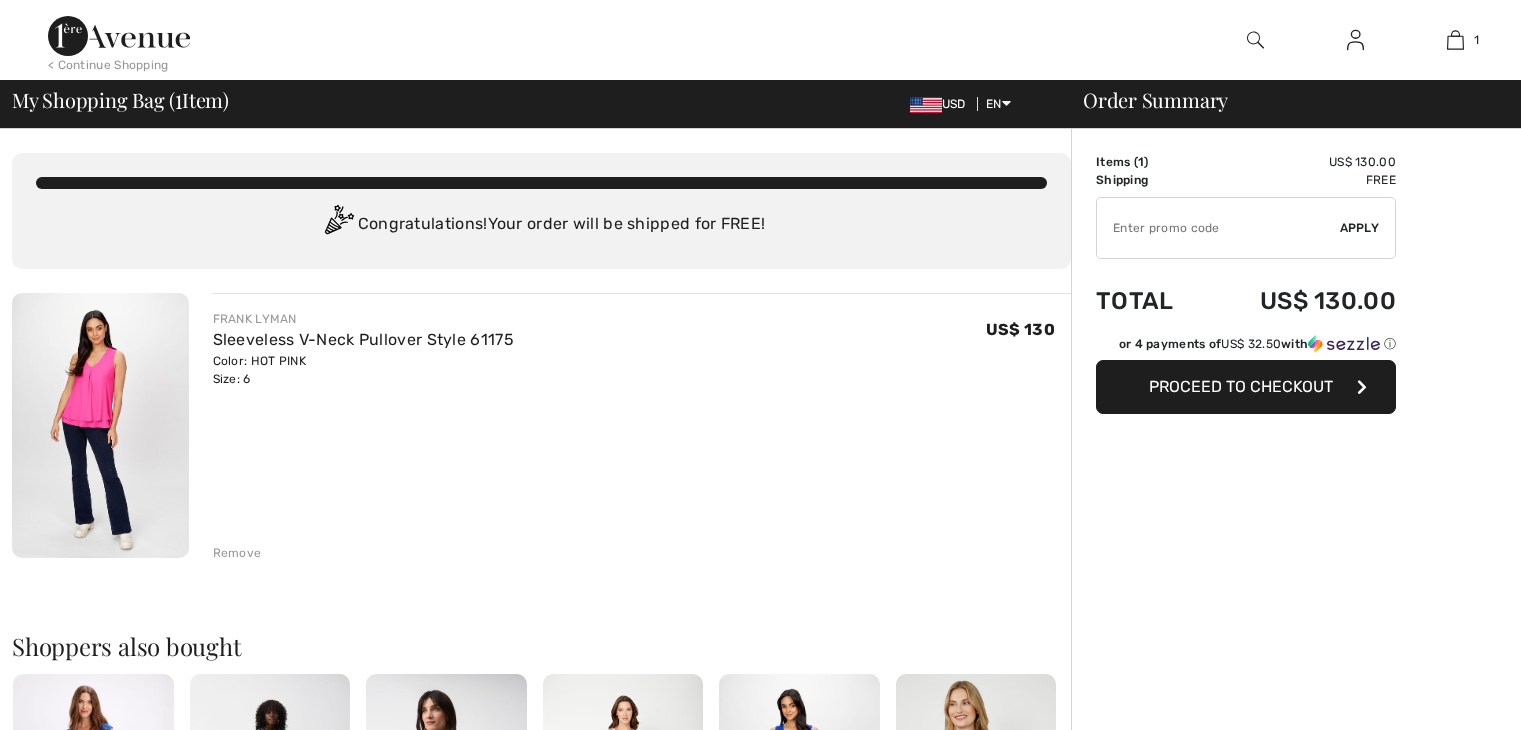 scroll, scrollTop: 0, scrollLeft: 0, axis: both 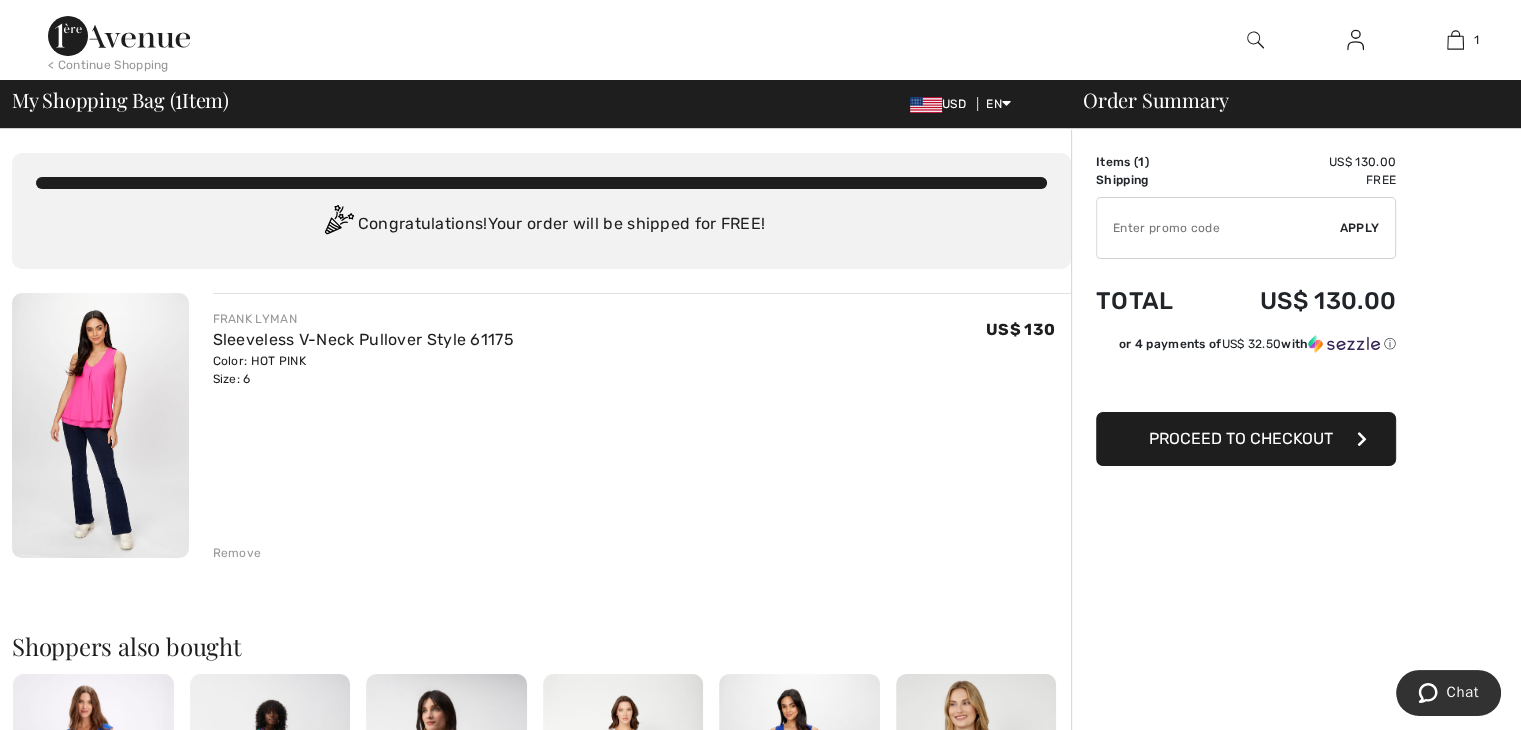 click at bounding box center [1218, 228] 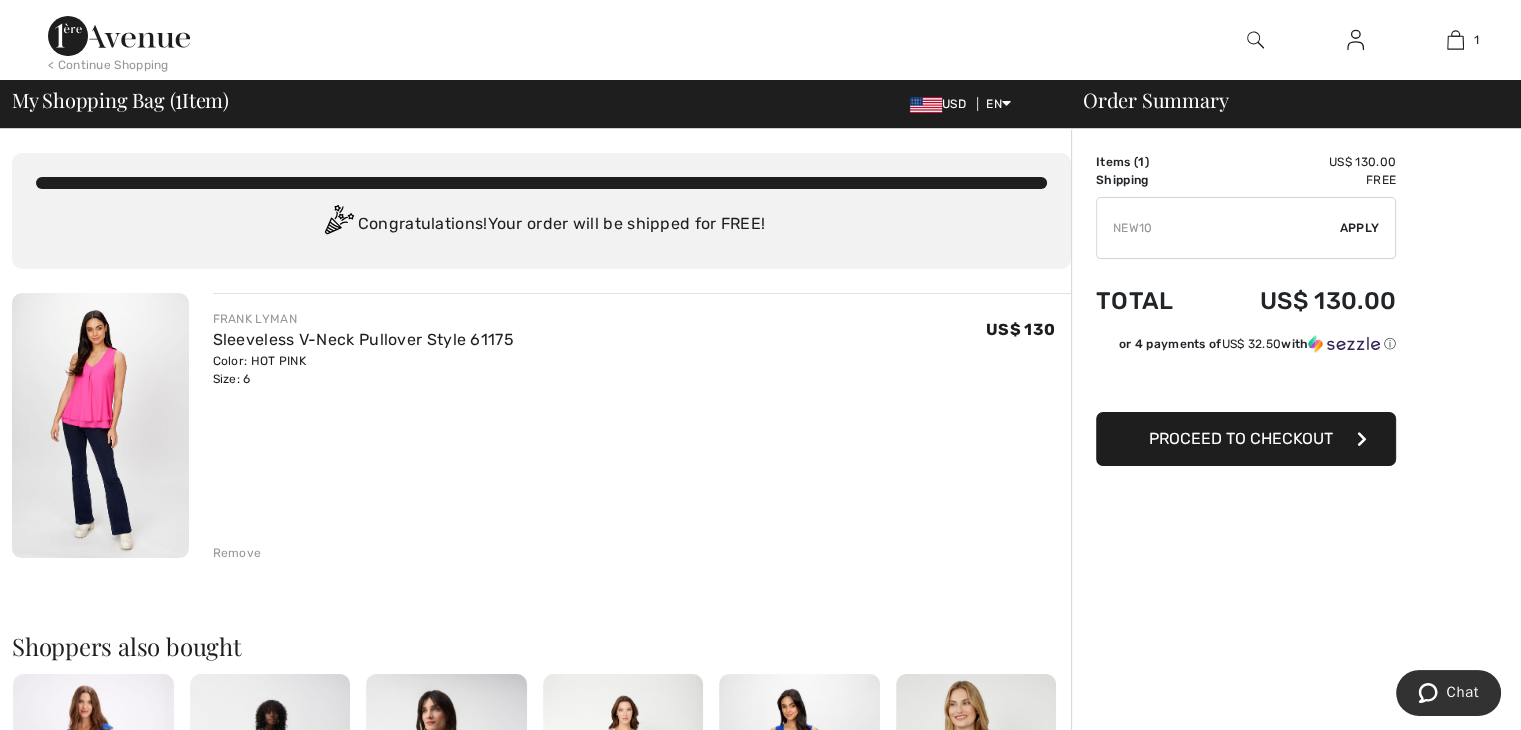 type on "NEW10" 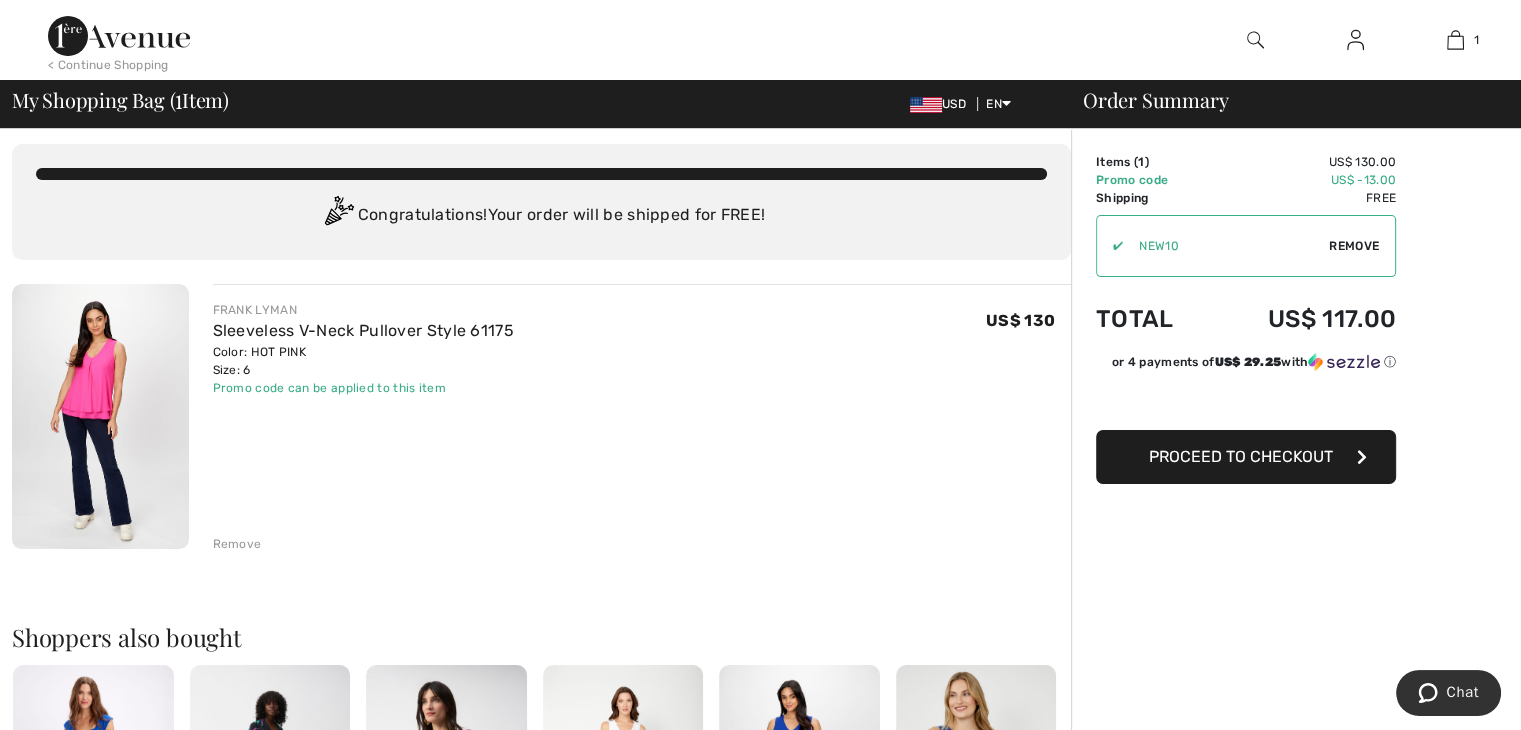 scroll, scrollTop: 8, scrollLeft: 0, axis: vertical 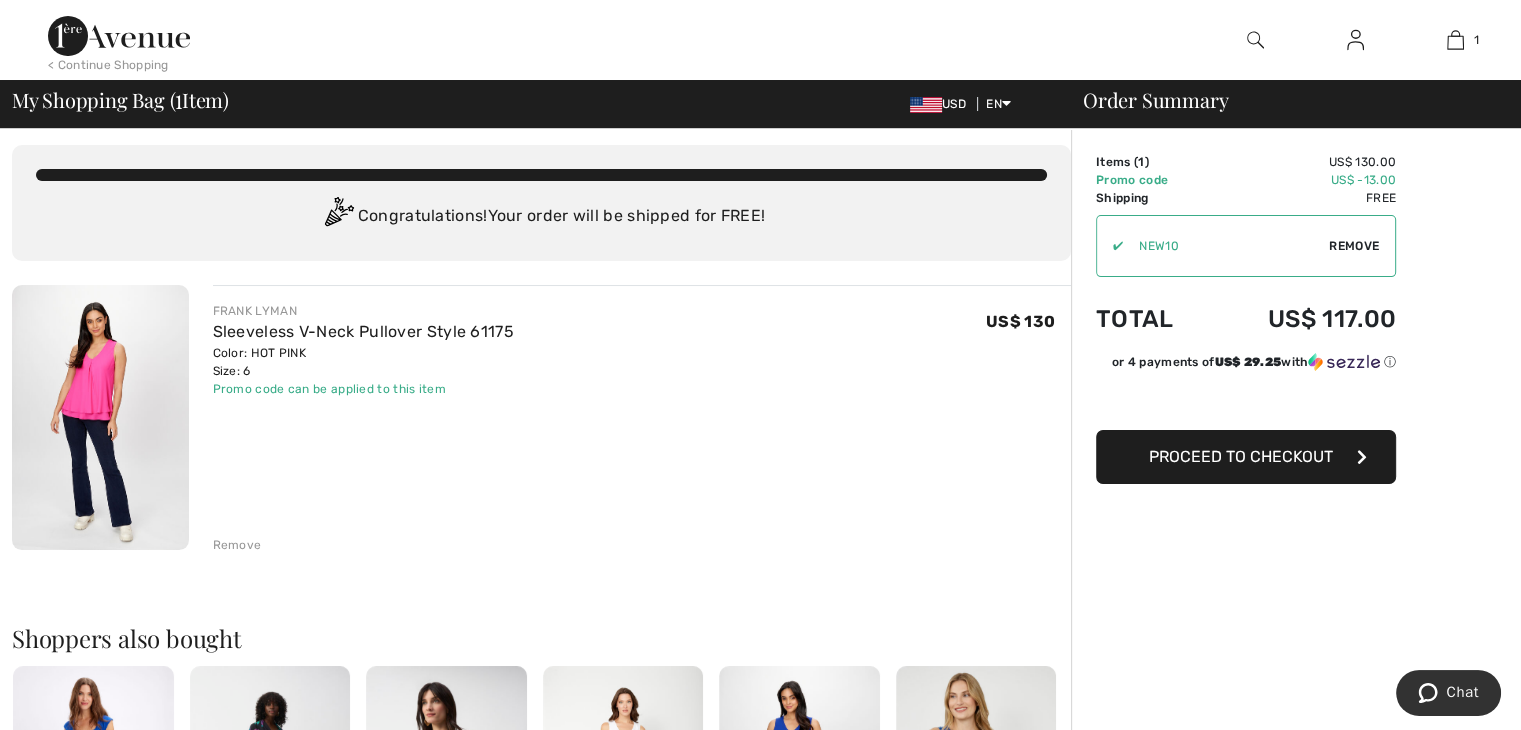 click on "Proceed to Checkout" at bounding box center (1241, 456) 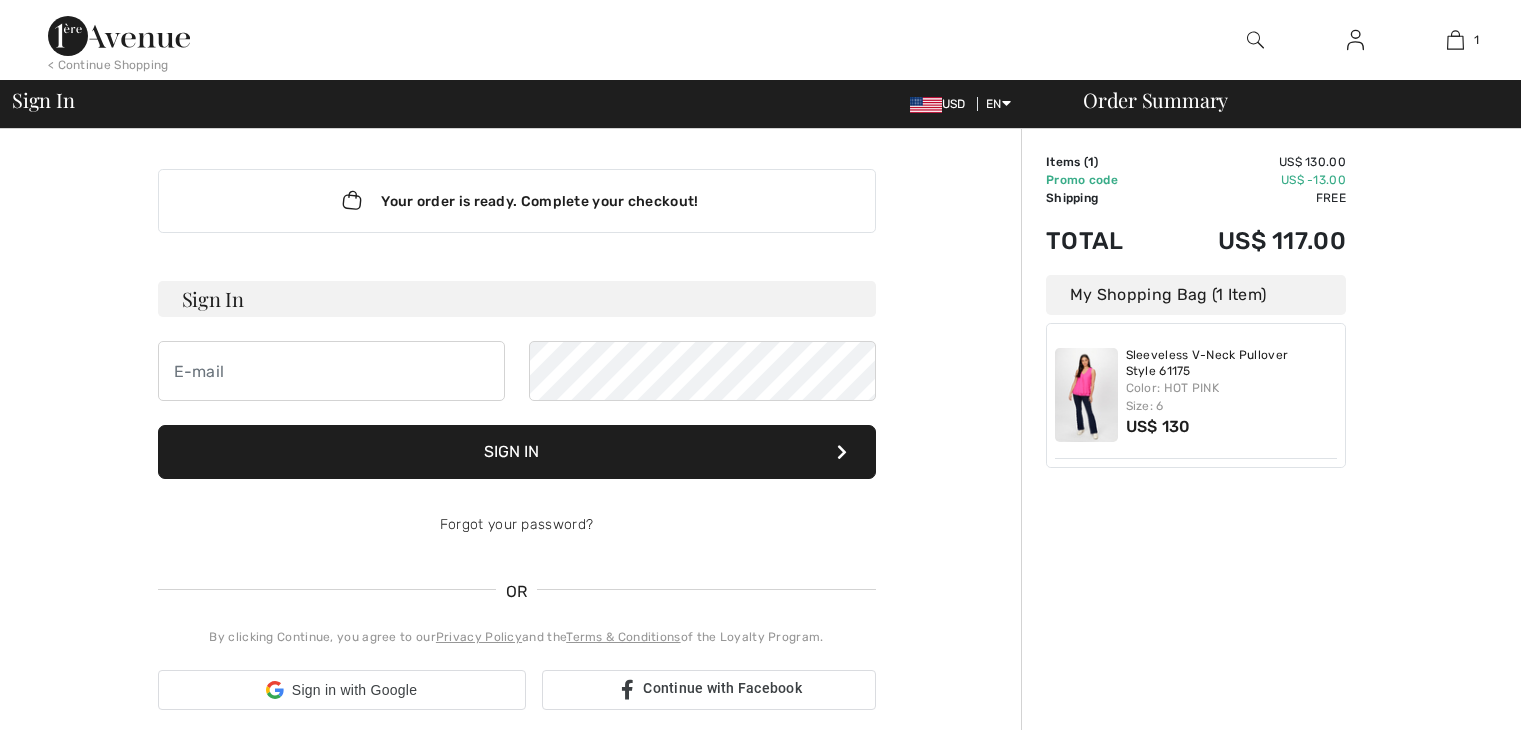 scroll, scrollTop: 0, scrollLeft: 0, axis: both 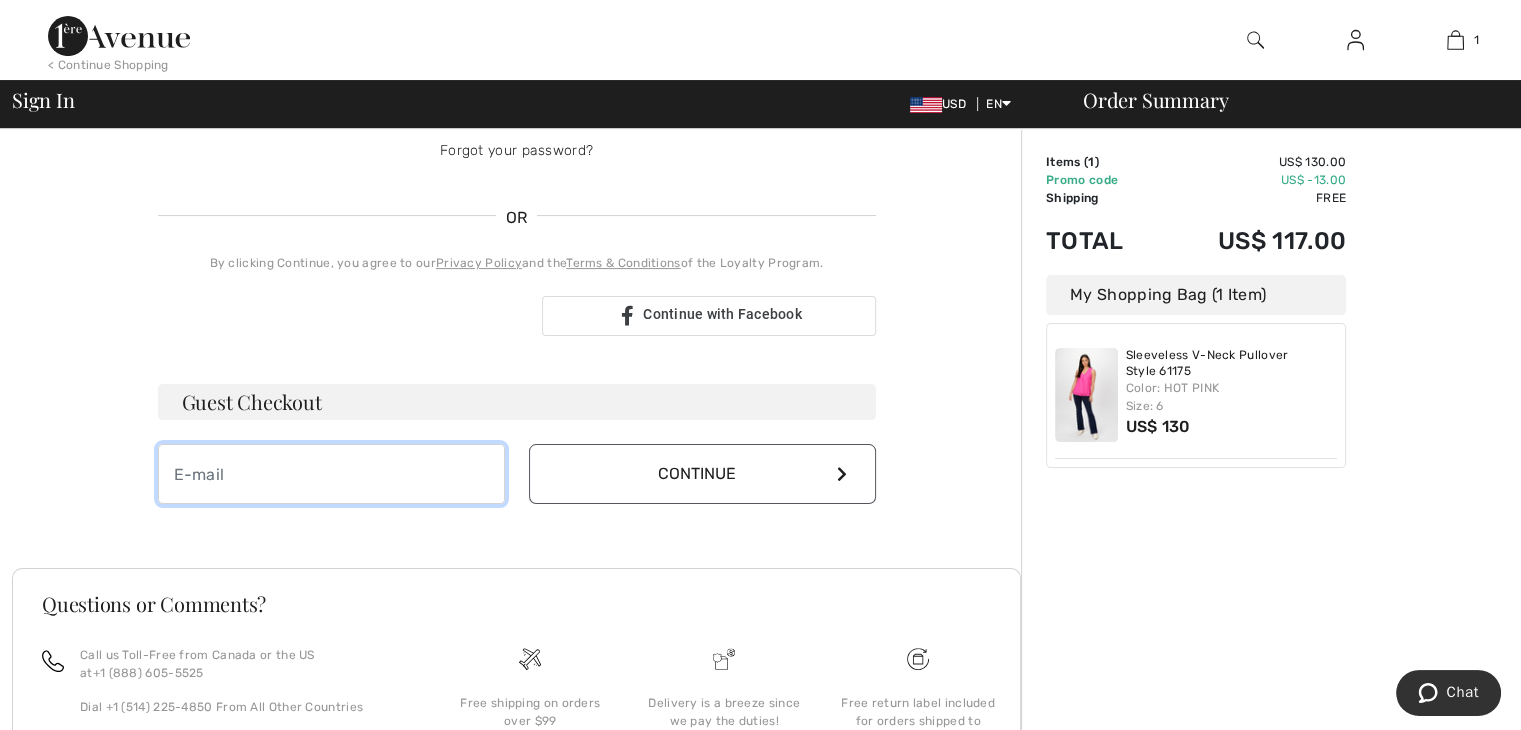 click at bounding box center (331, 474) 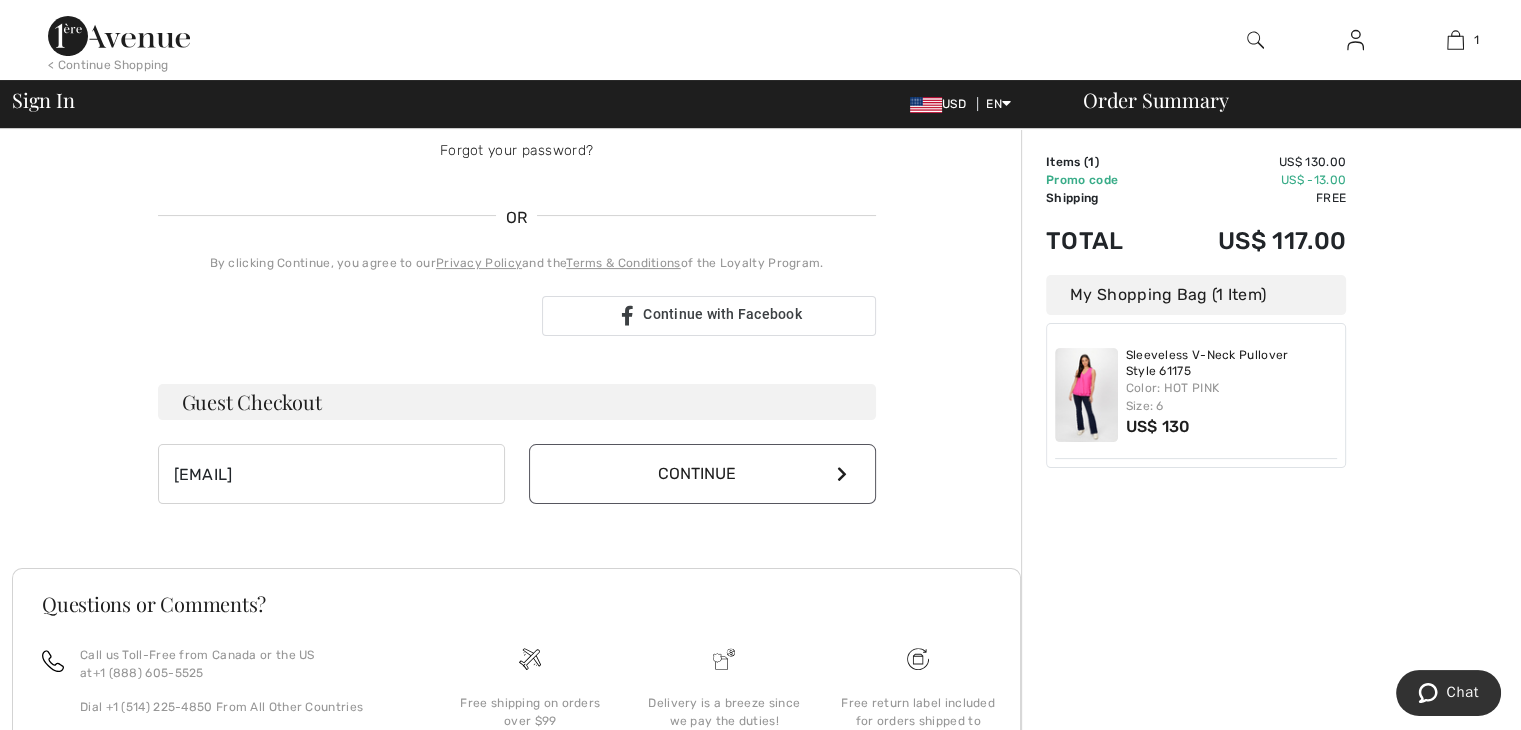 click on "Continue" at bounding box center [702, 474] 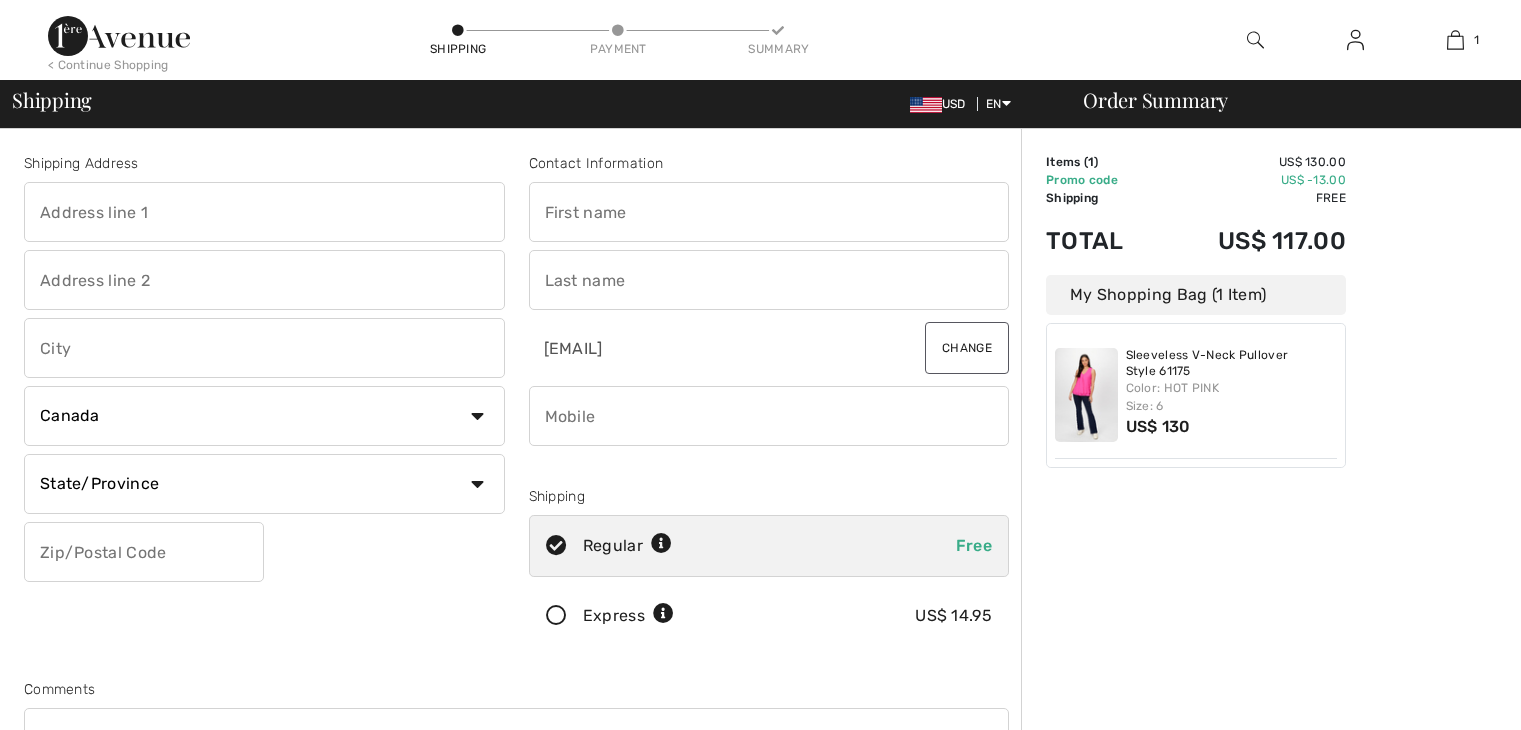 scroll, scrollTop: 0, scrollLeft: 0, axis: both 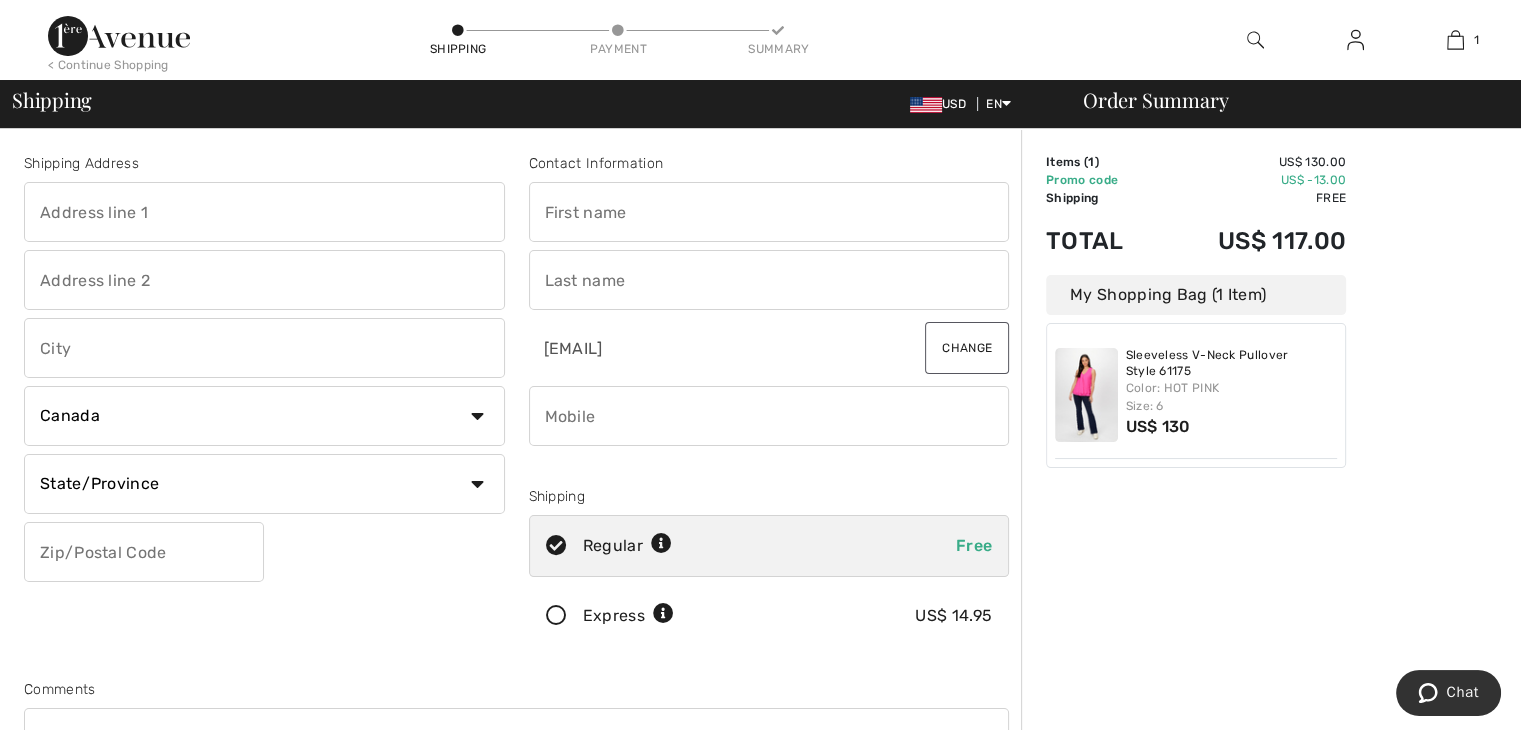 click at bounding box center [264, 212] 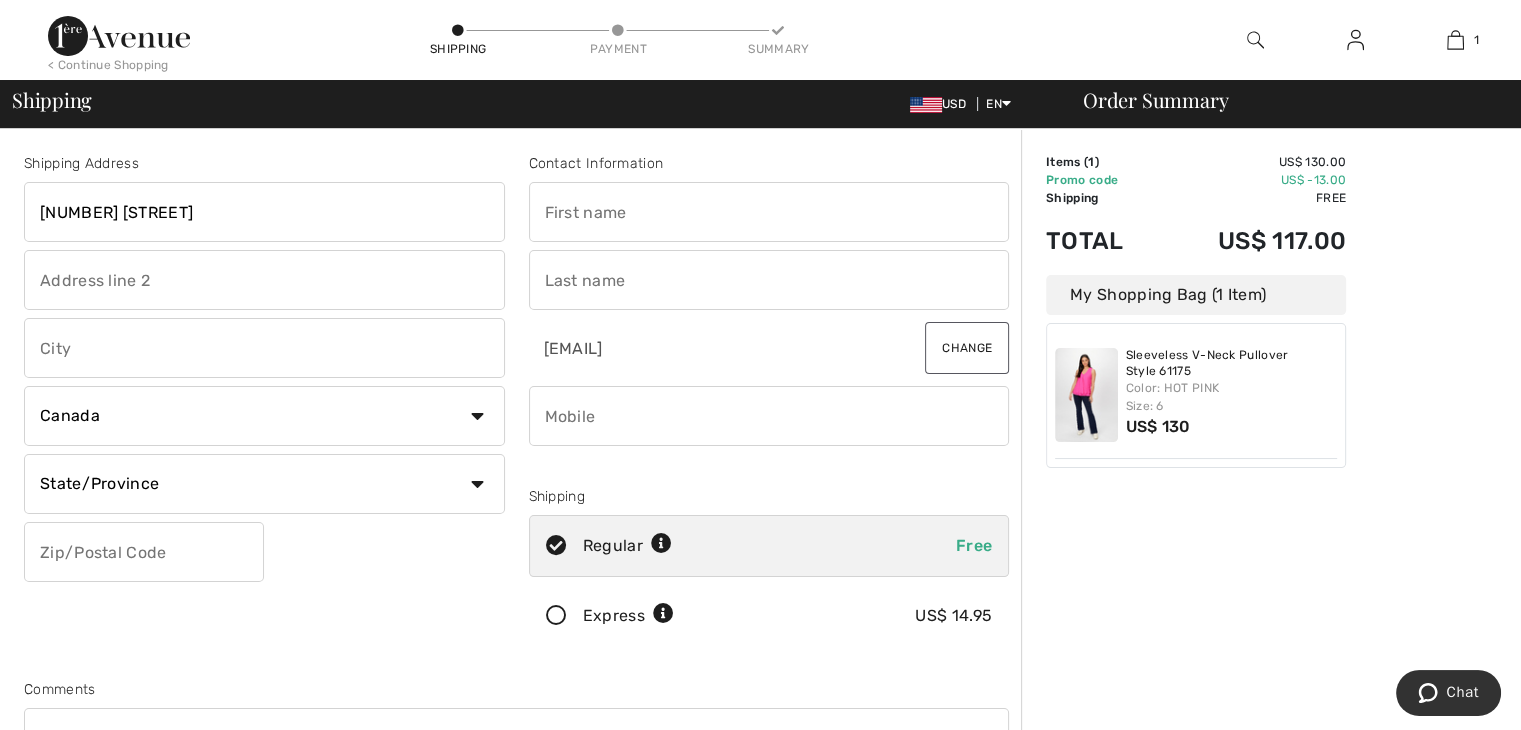 type on "[CITY]" 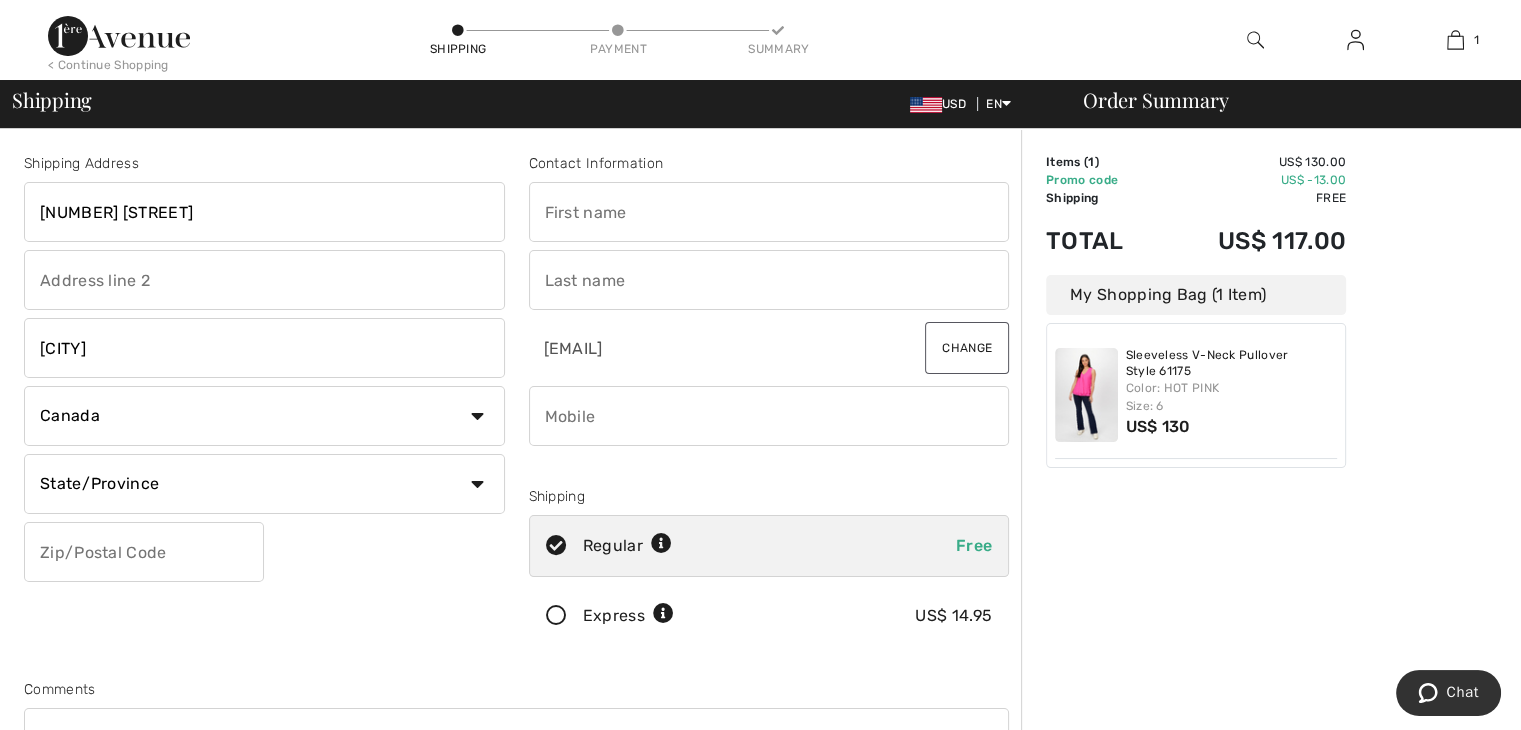 select on "US" 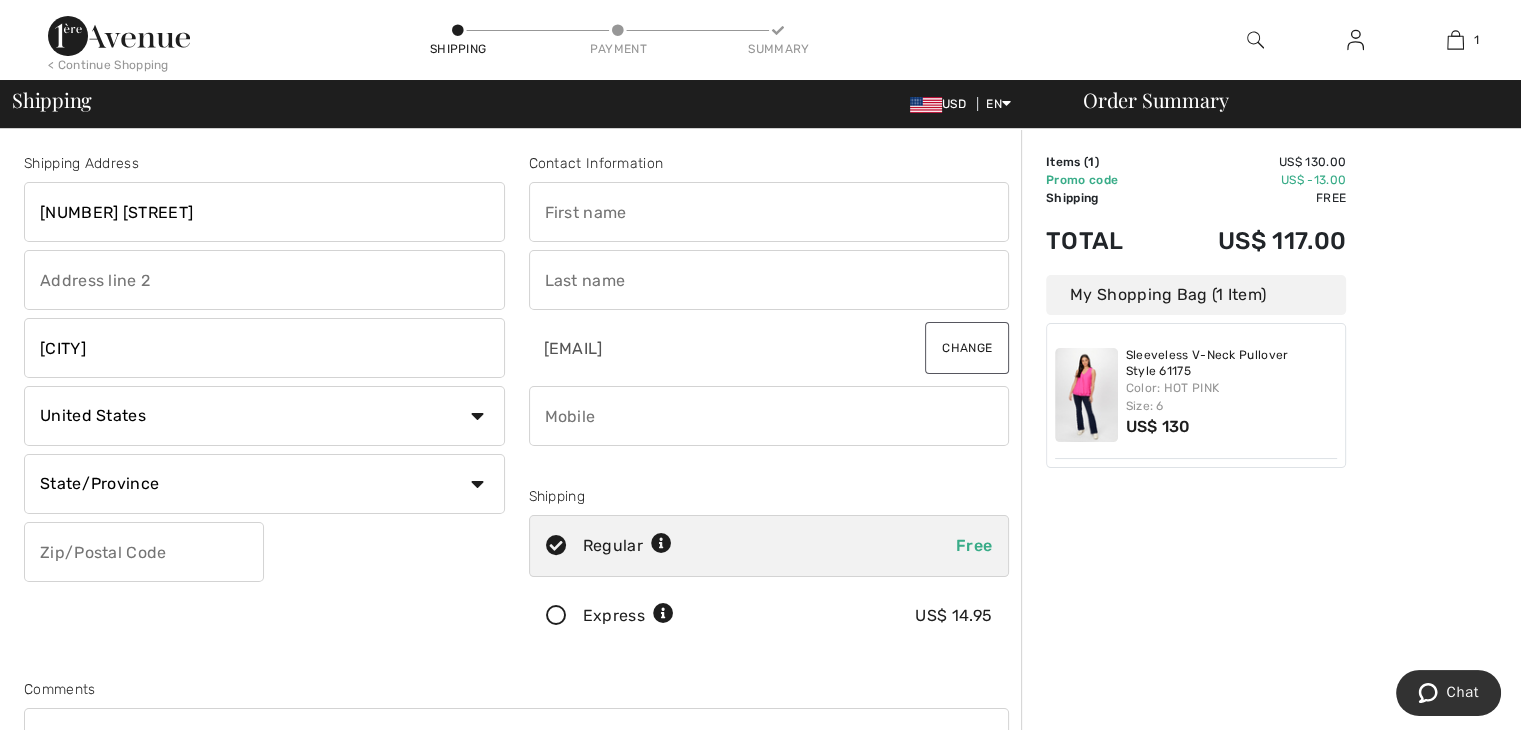 select on "[STATE]" 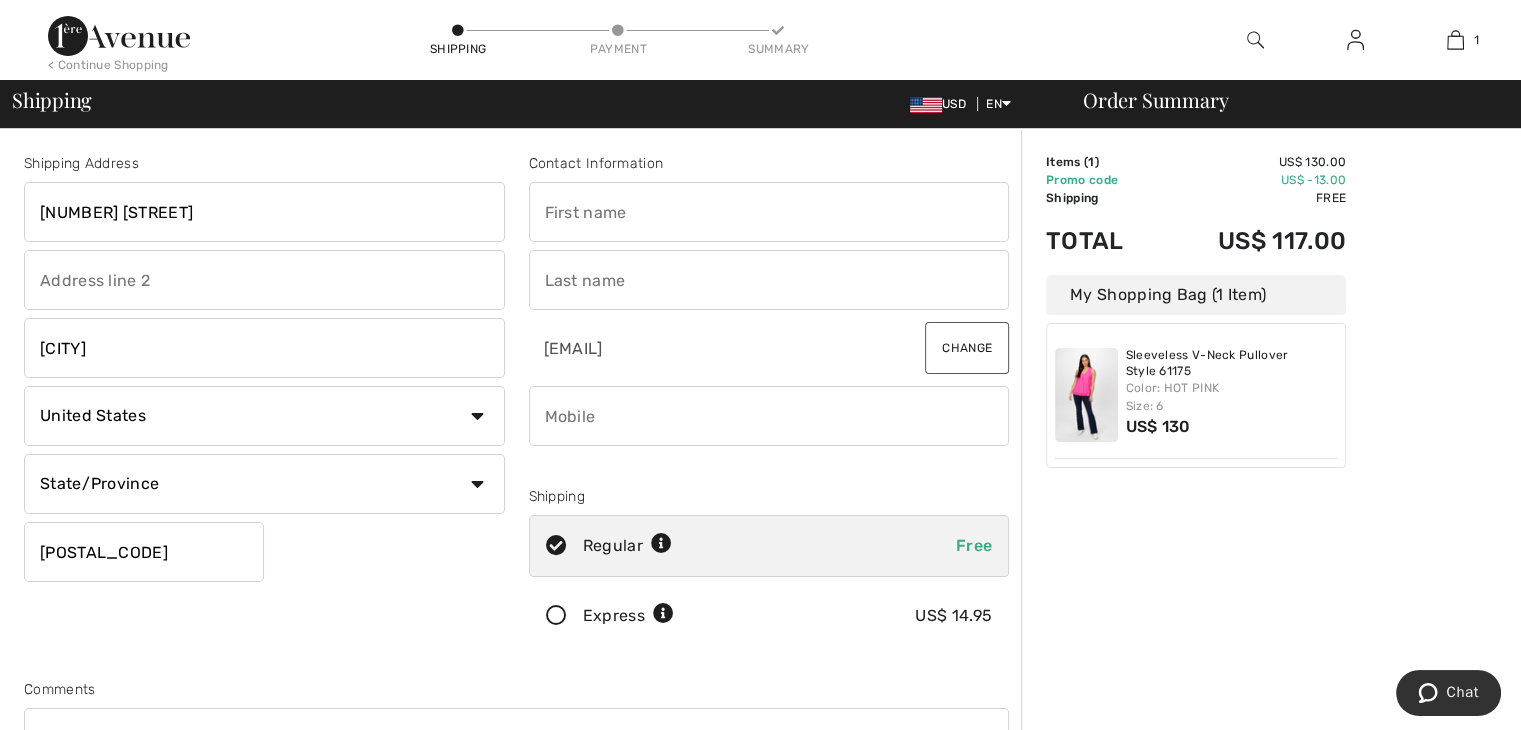 type on "THEA" 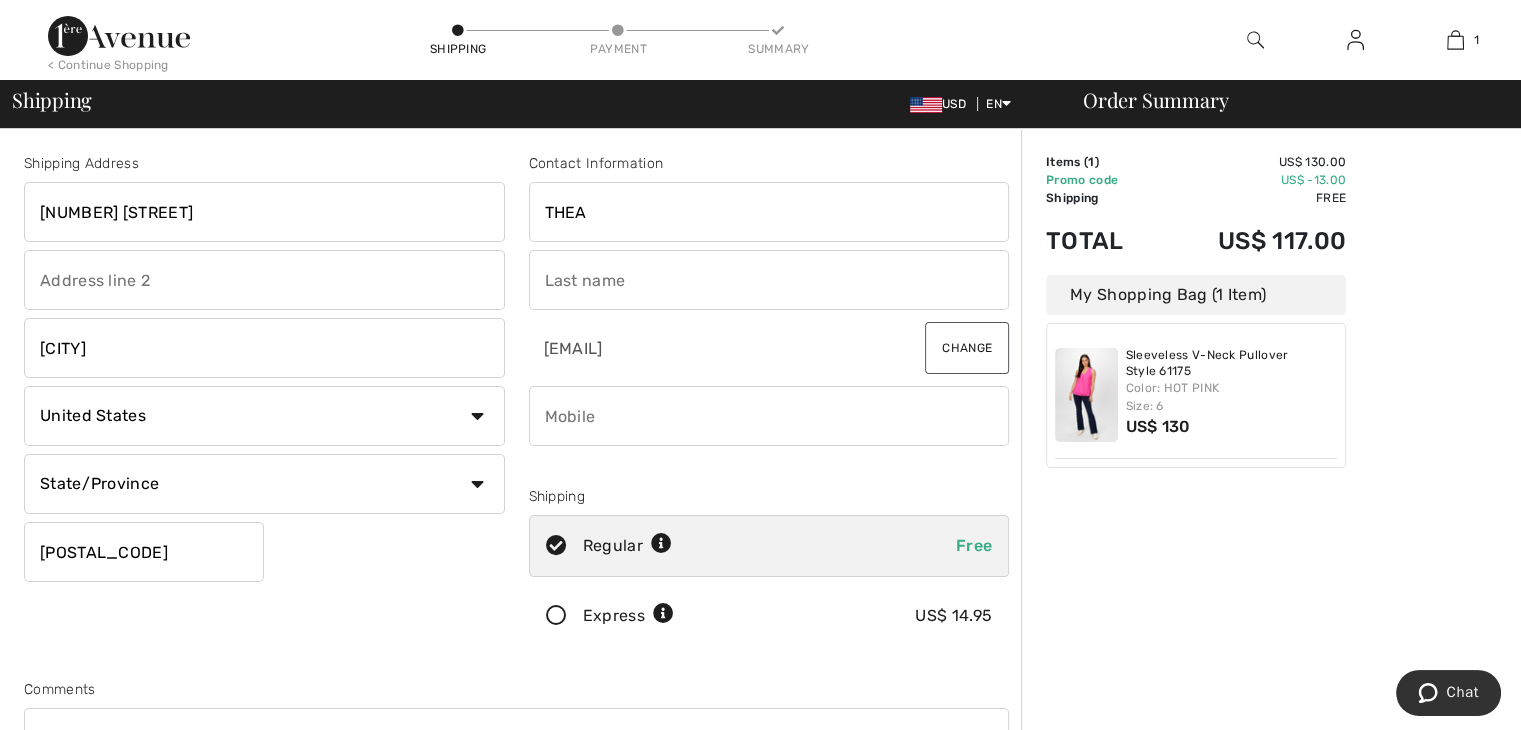 type on "Dougherty" 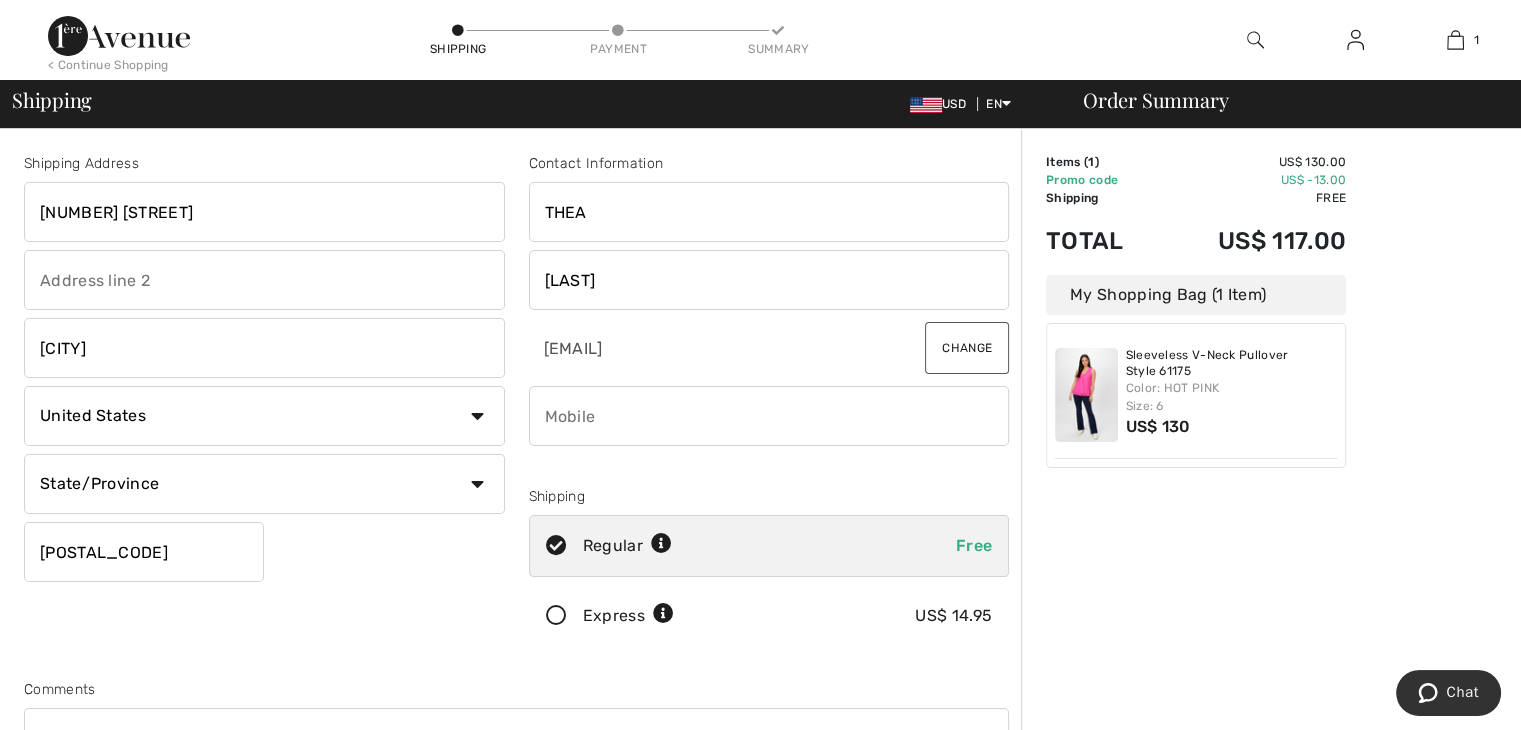 type on "9089475634" 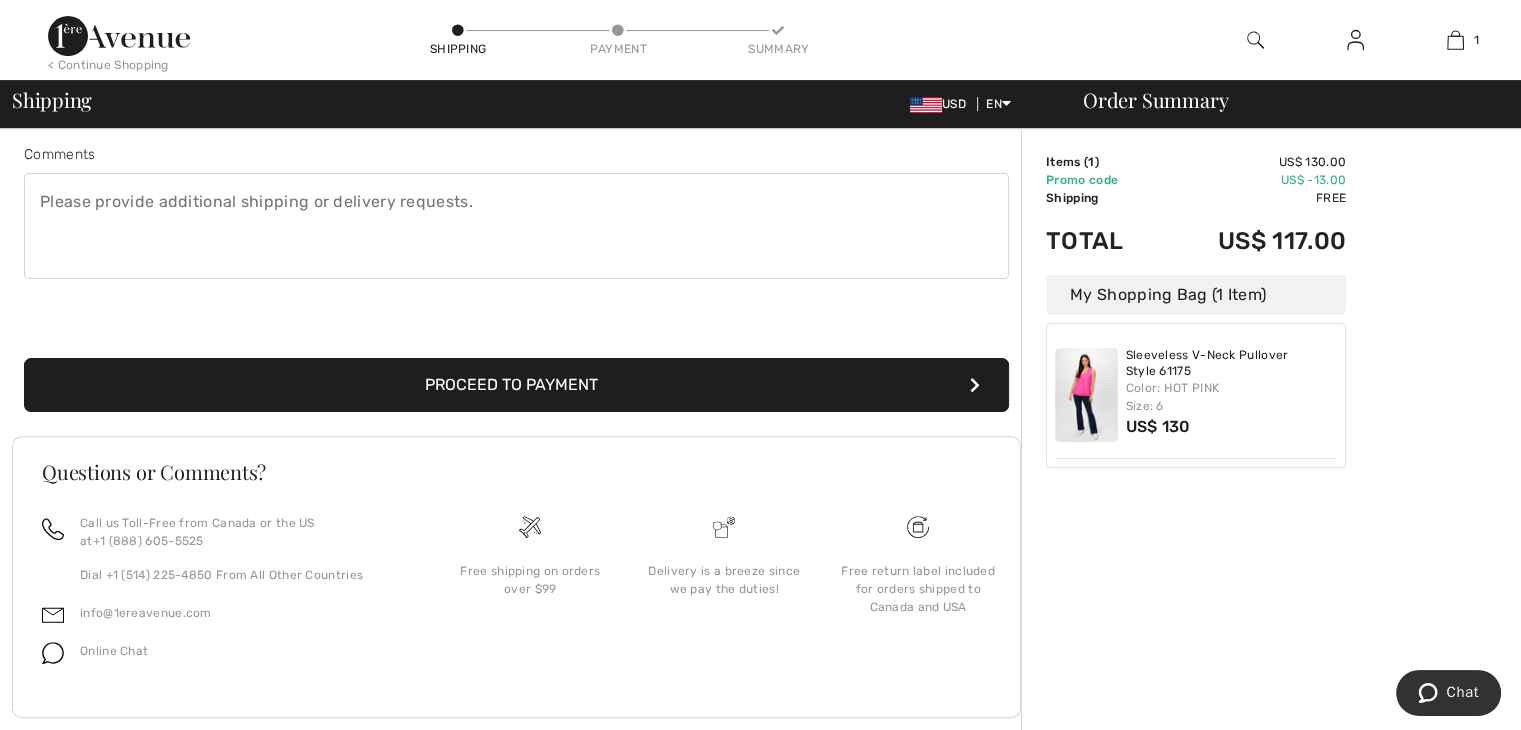 scroll, scrollTop: 570, scrollLeft: 0, axis: vertical 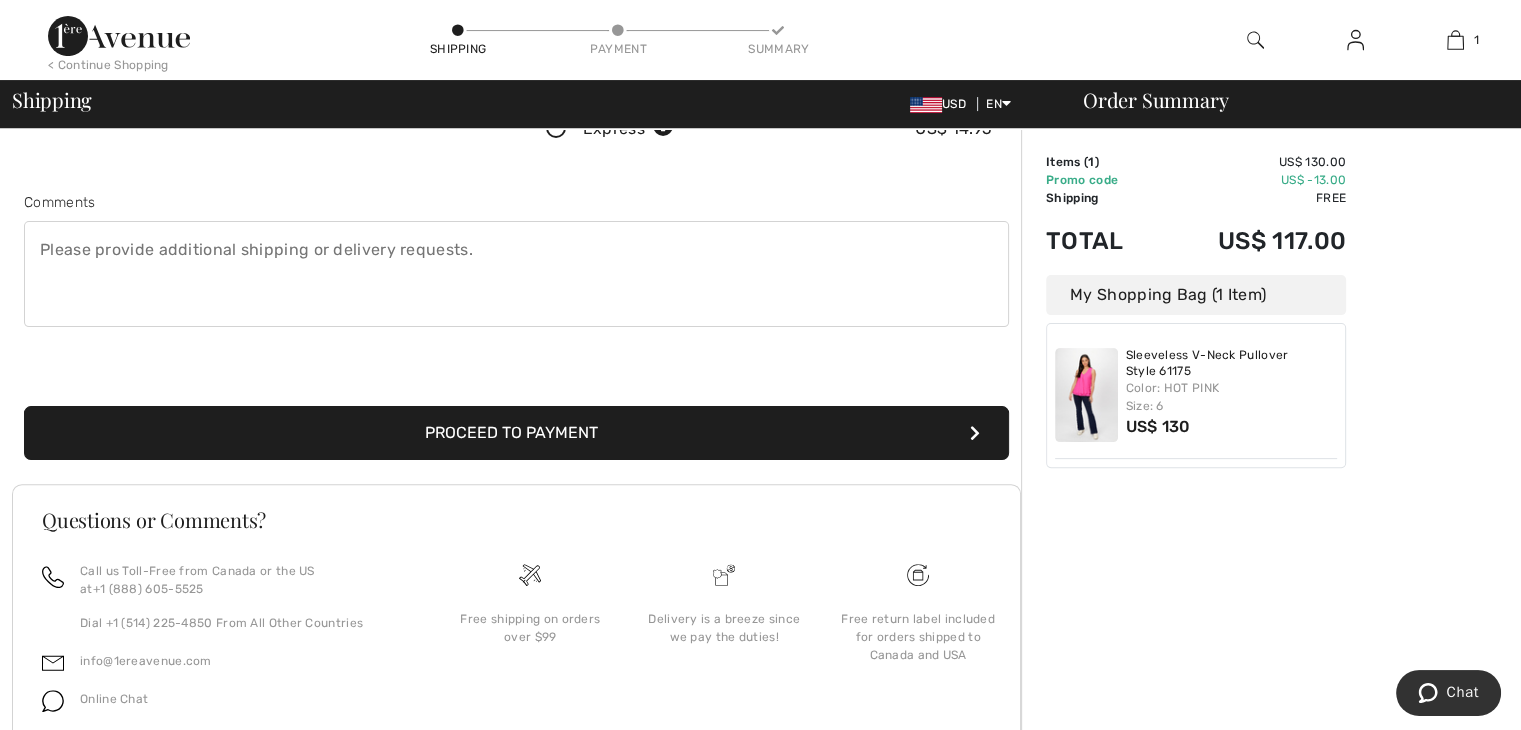 click on "Proceed to Payment" at bounding box center [516, 433] 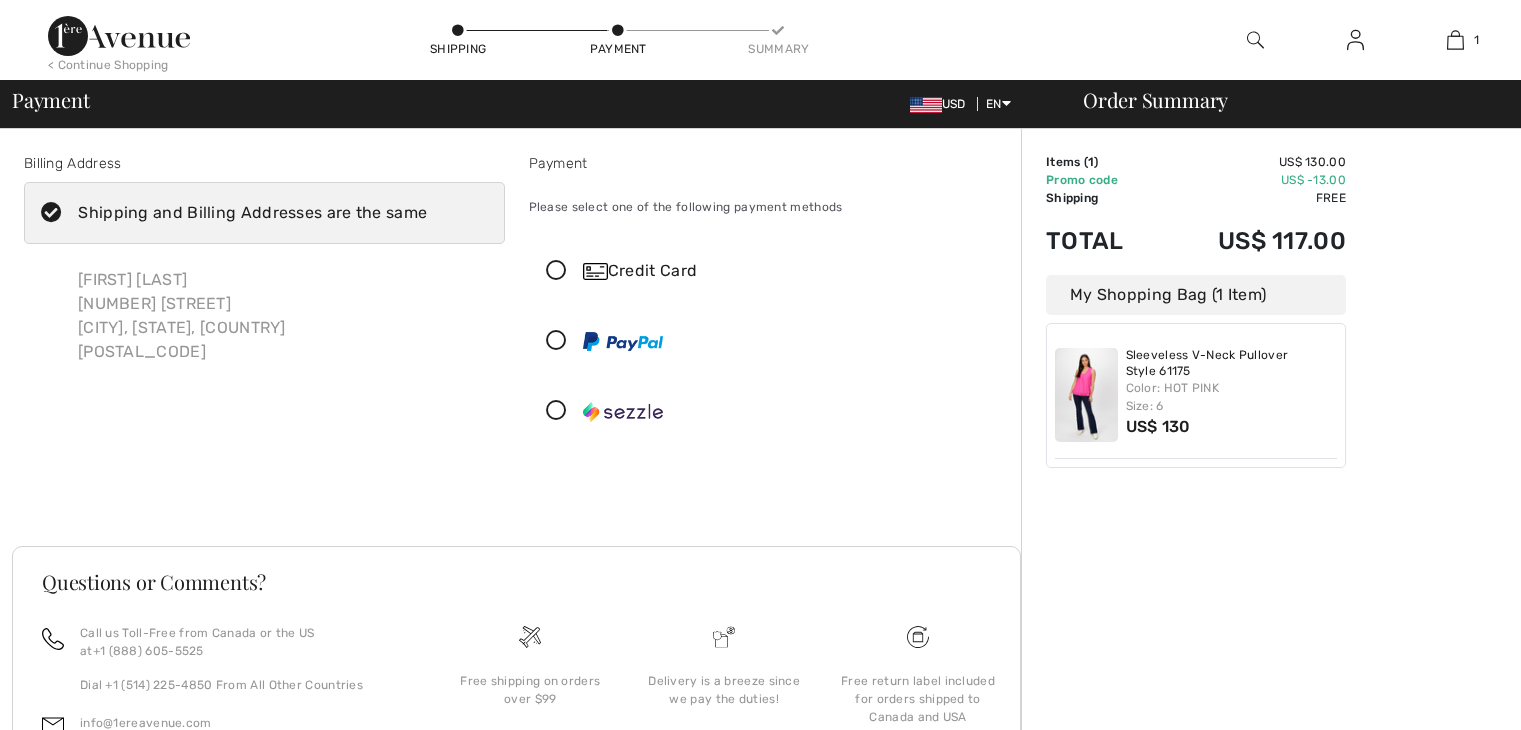 scroll, scrollTop: 0, scrollLeft: 0, axis: both 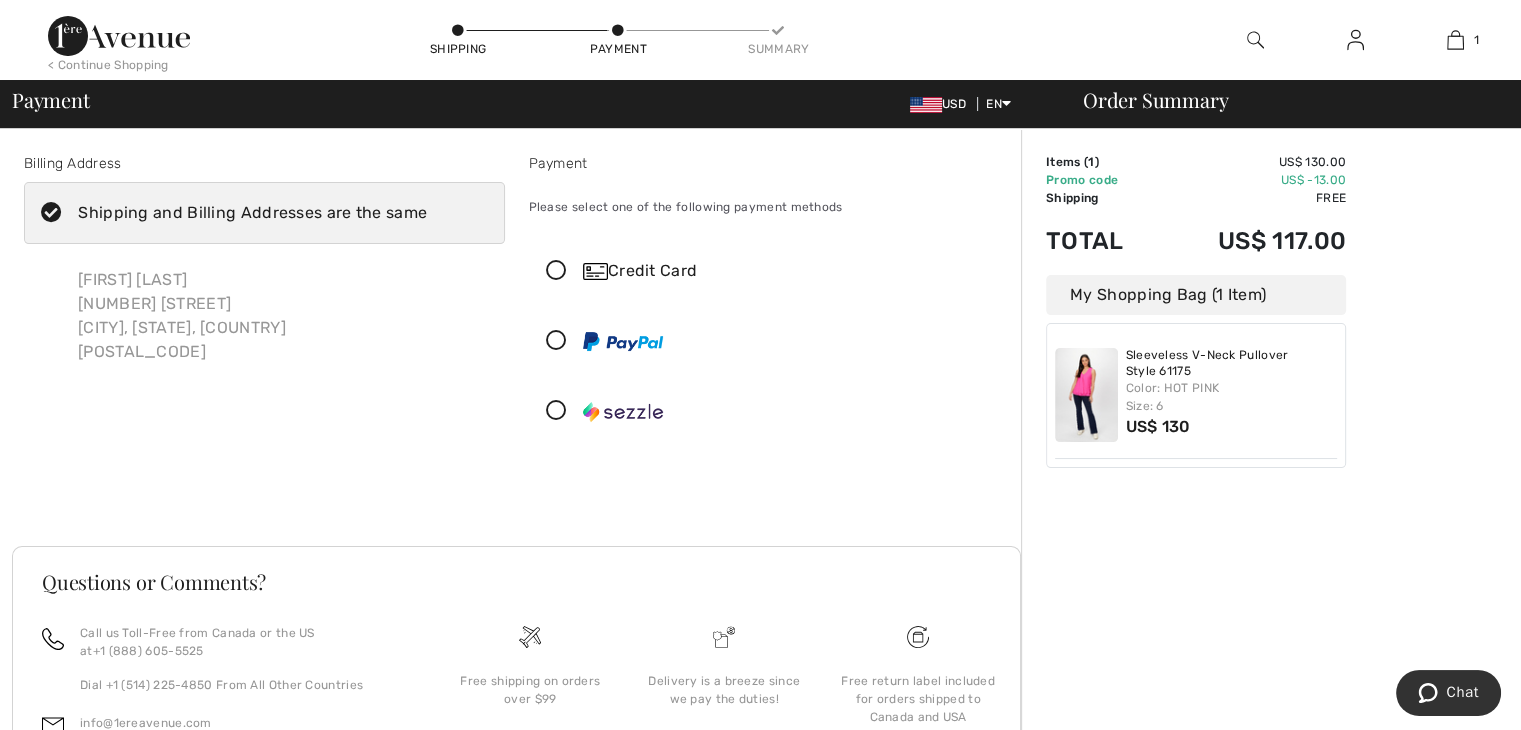 click on "Credit Card" at bounding box center (789, 271) 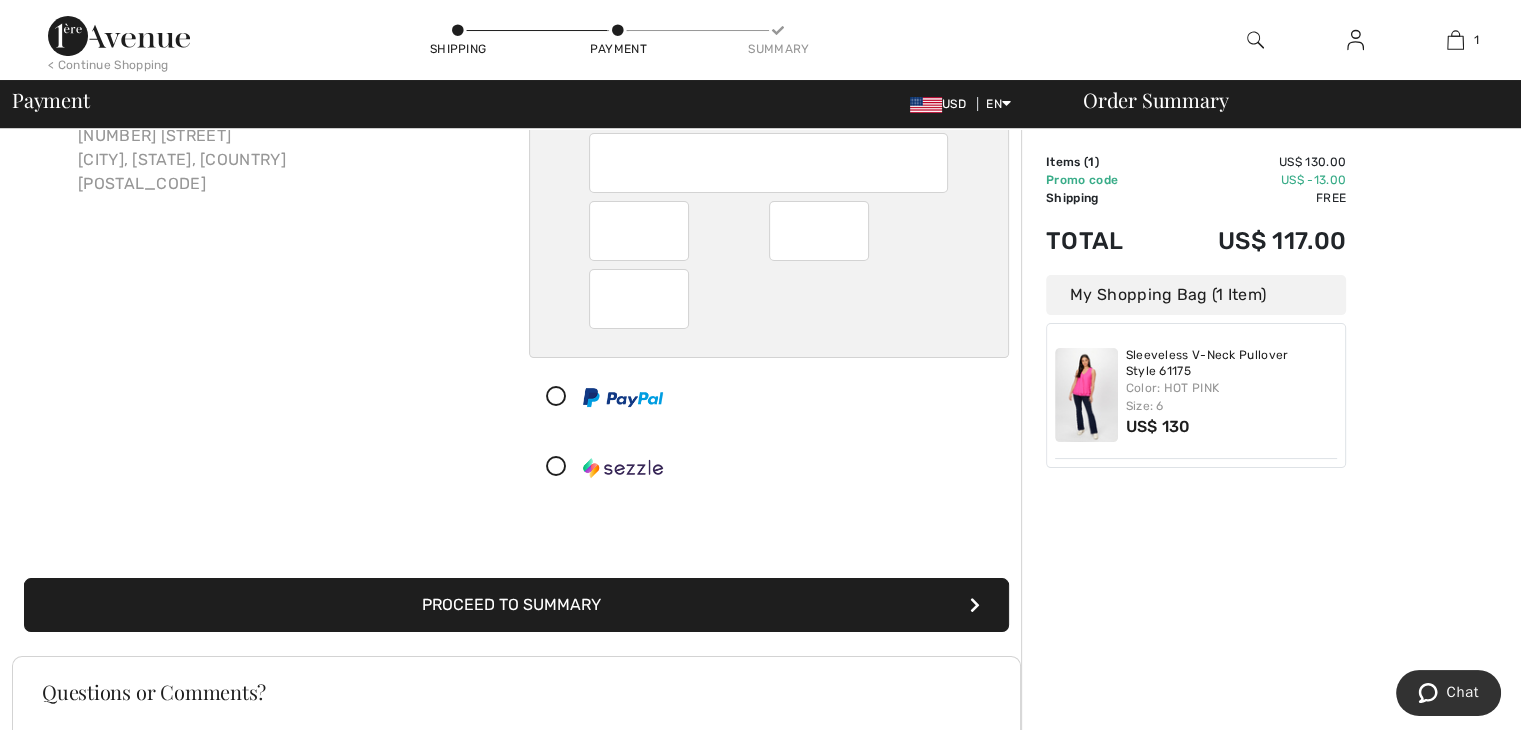 scroll, scrollTop: 190, scrollLeft: 0, axis: vertical 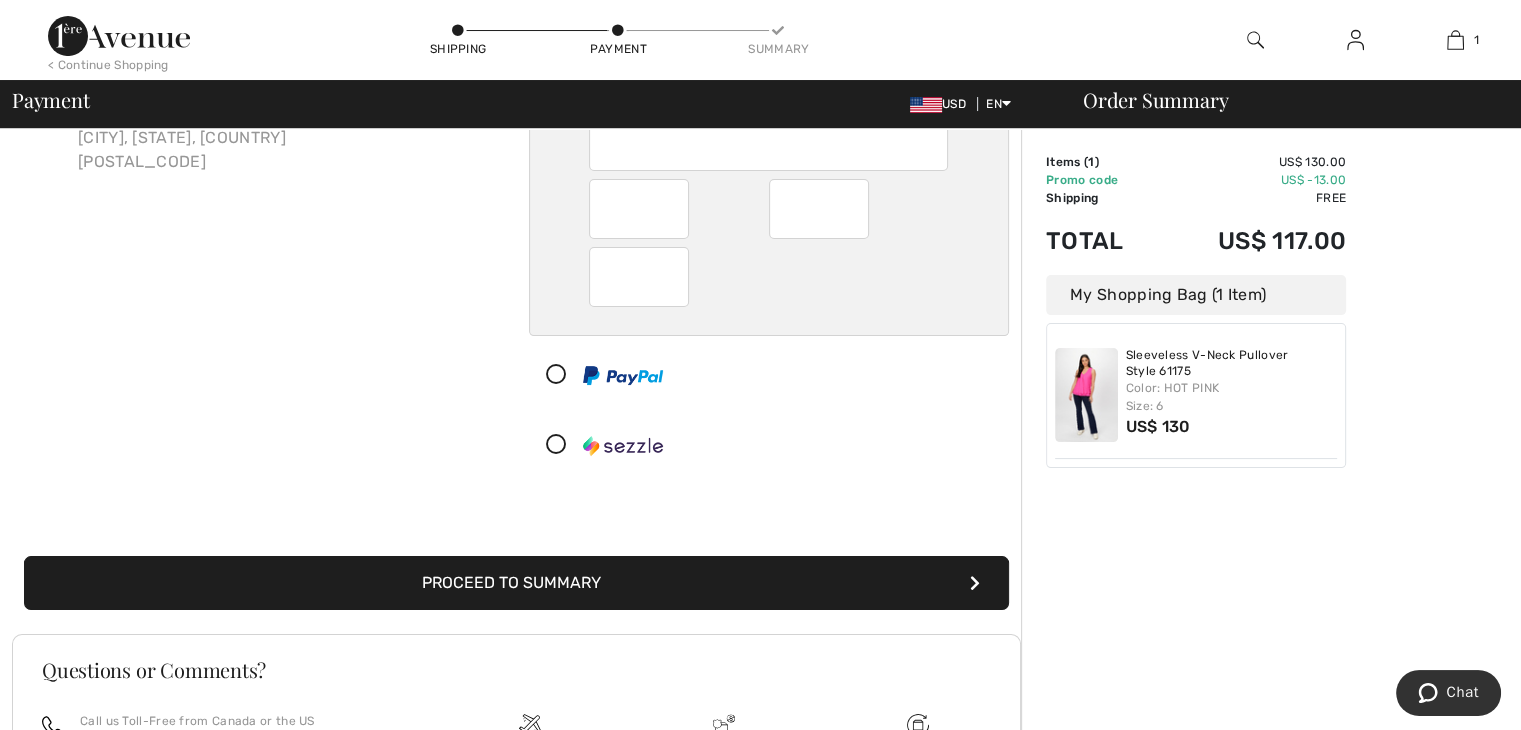 click on "Proceed to Summary" at bounding box center [516, 583] 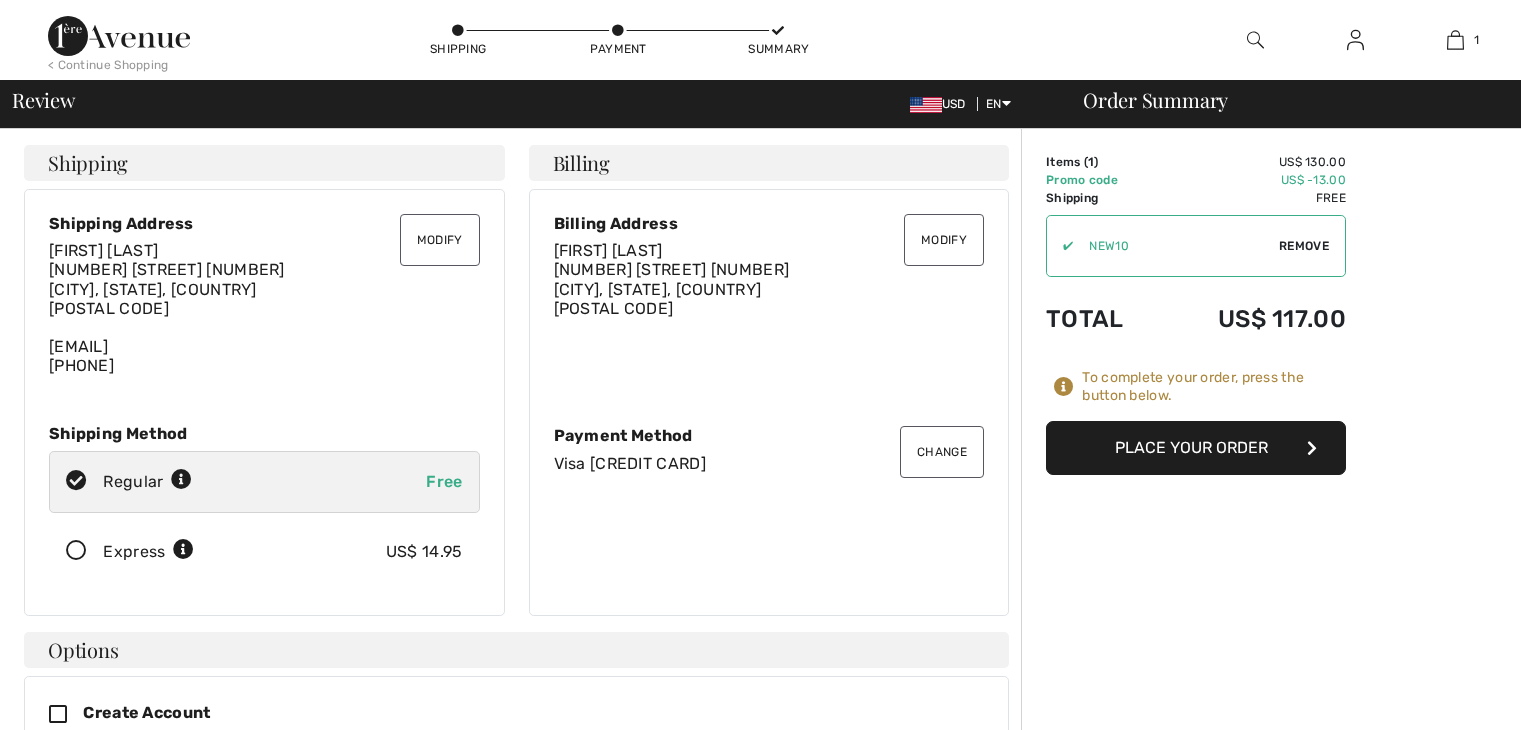 scroll, scrollTop: 0, scrollLeft: 0, axis: both 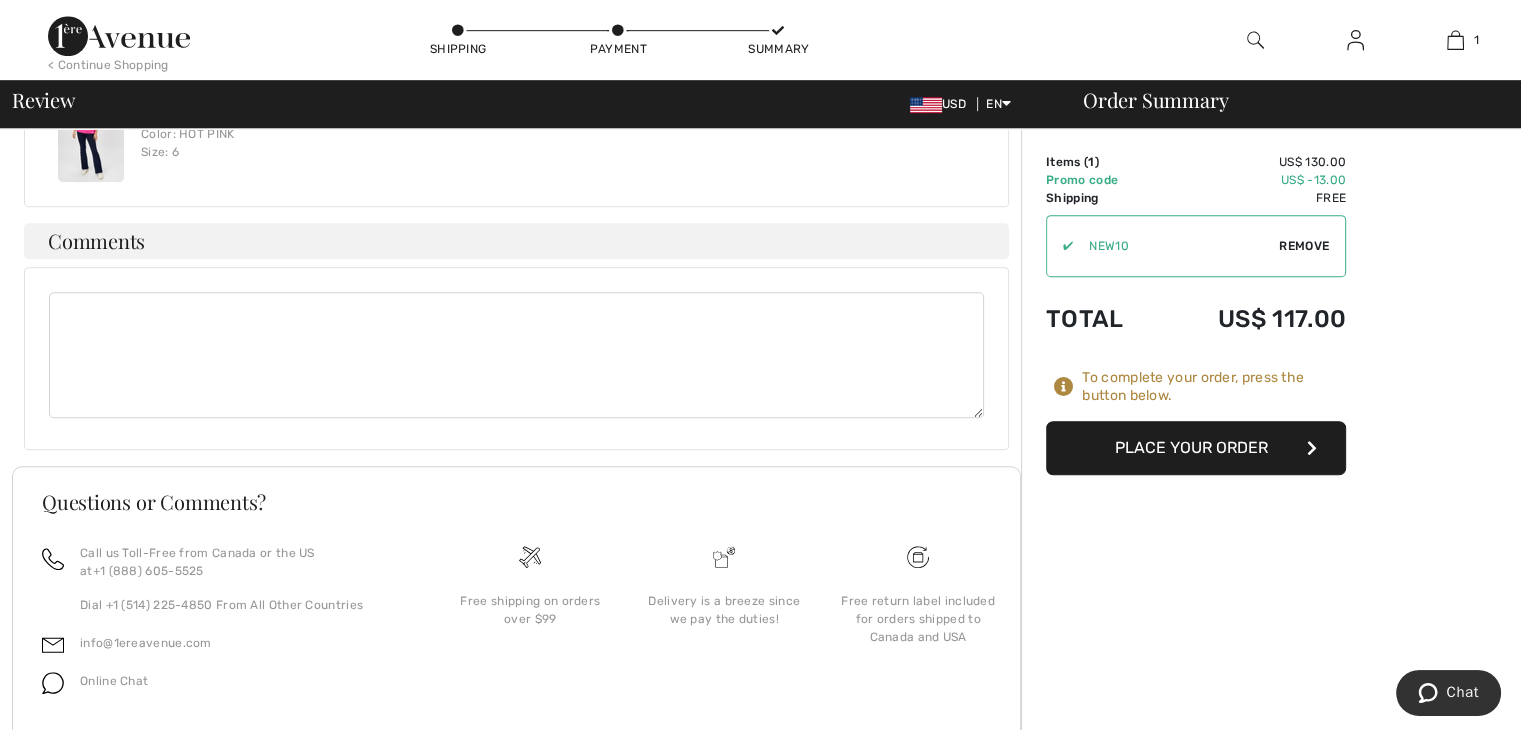 click on "Place Your Order" at bounding box center (1196, 448) 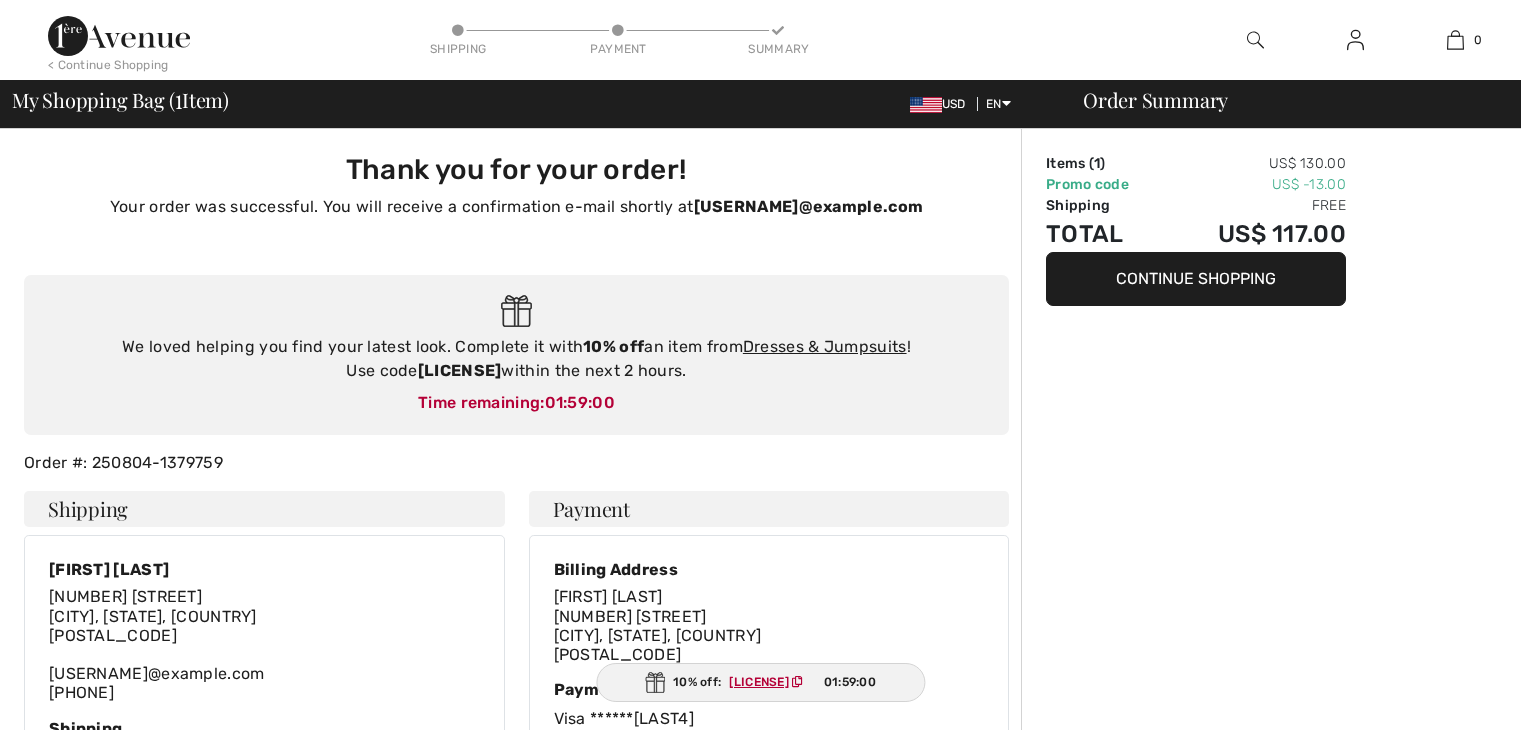 scroll, scrollTop: 0, scrollLeft: 0, axis: both 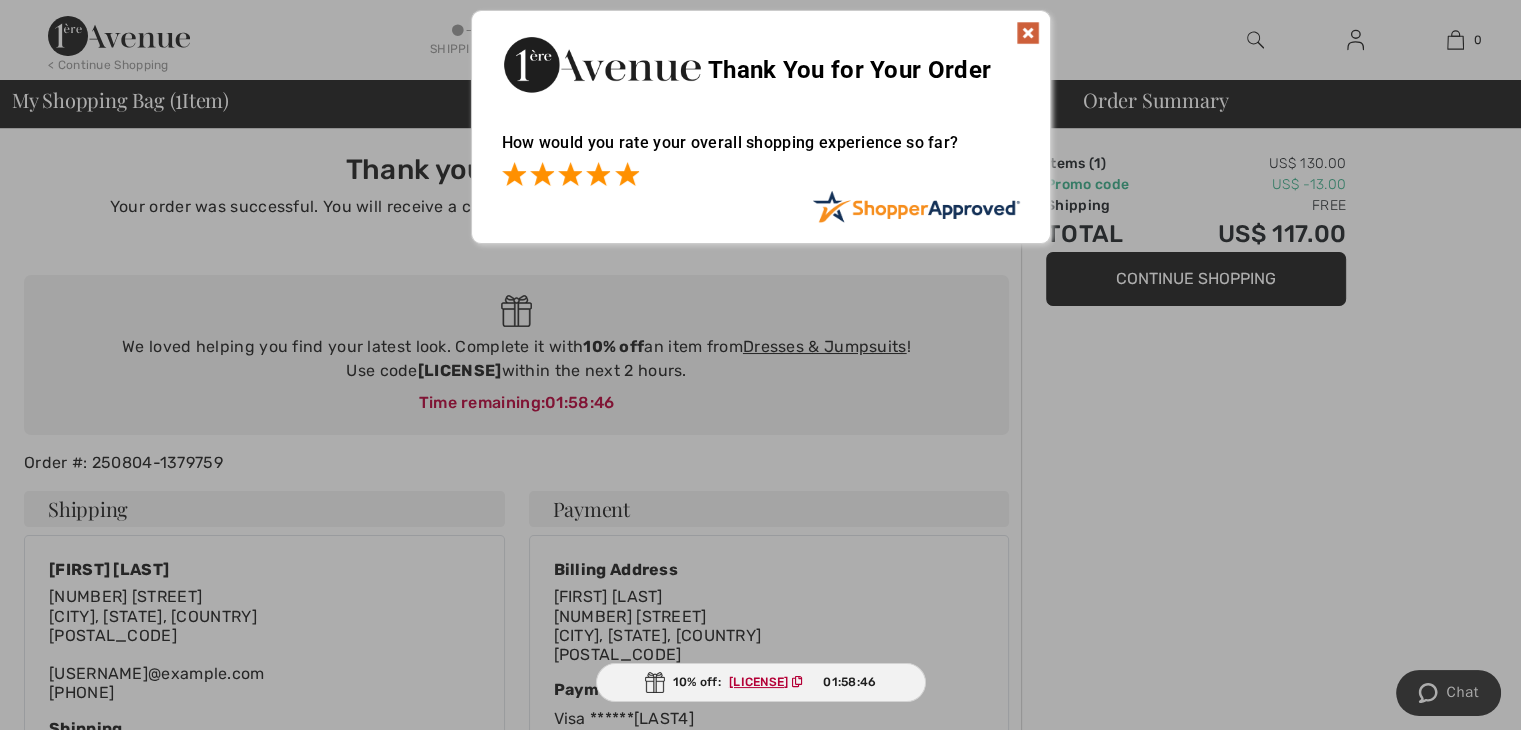 click at bounding box center [627, 174] 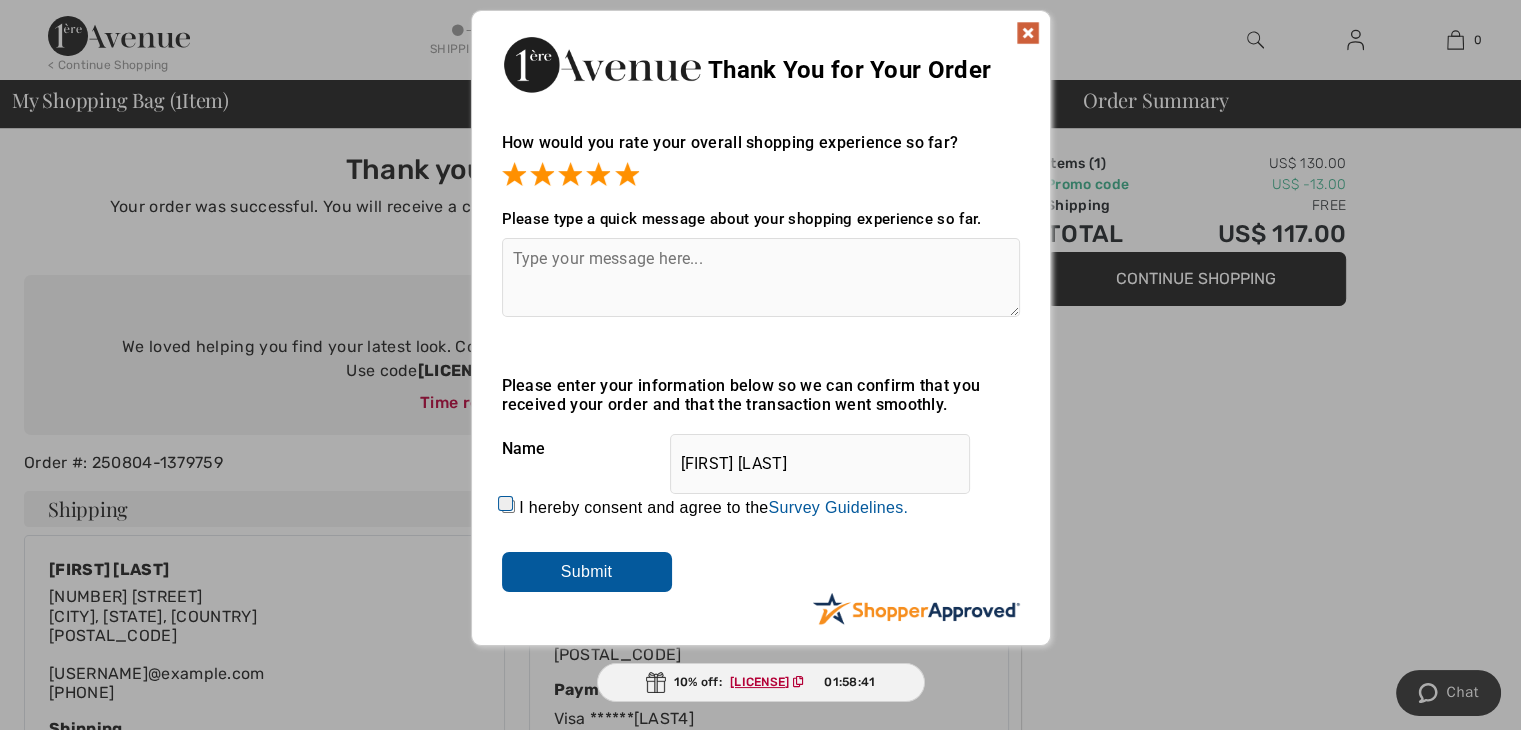 click at bounding box center [1028, 33] 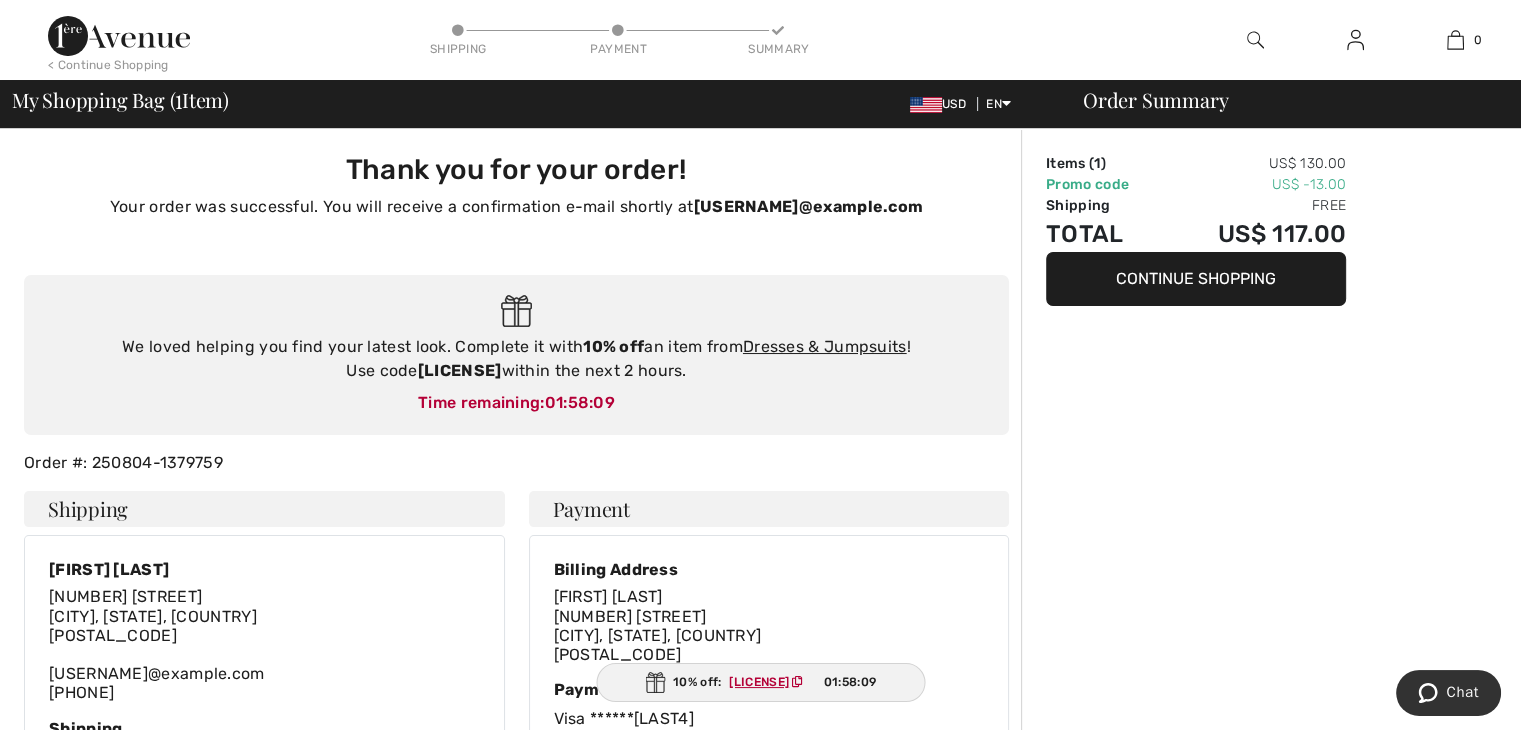 scroll, scrollTop: 2, scrollLeft: 0, axis: vertical 